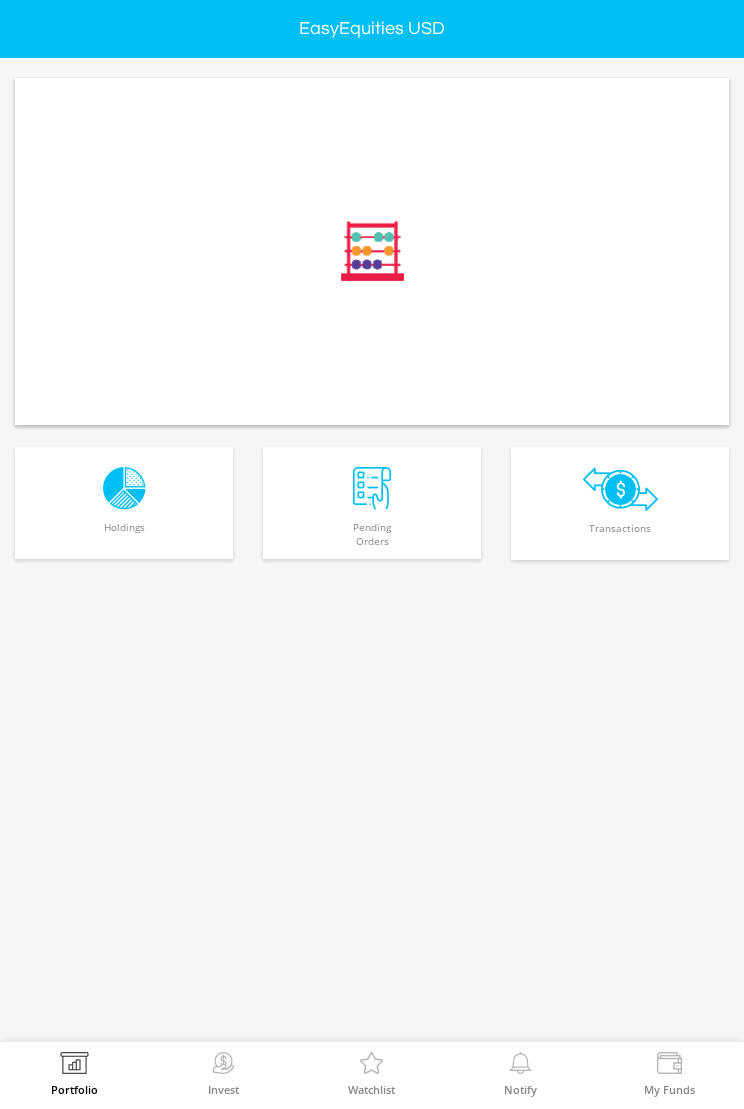 scroll, scrollTop: 0, scrollLeft: 0, axis: both 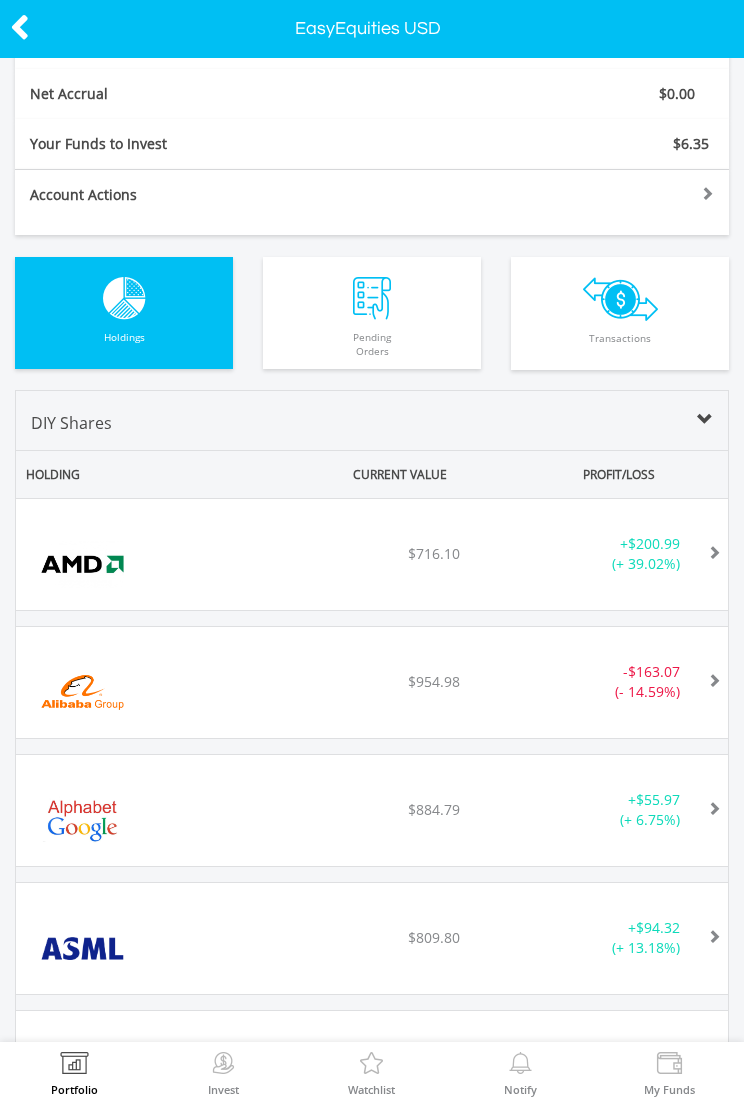 click on "﻿
Advanced Micro Devices Inc
$515.11
$716.10
$143.50
+  $200.99 (+ 39.02%)" at bounding box center (372, 554) 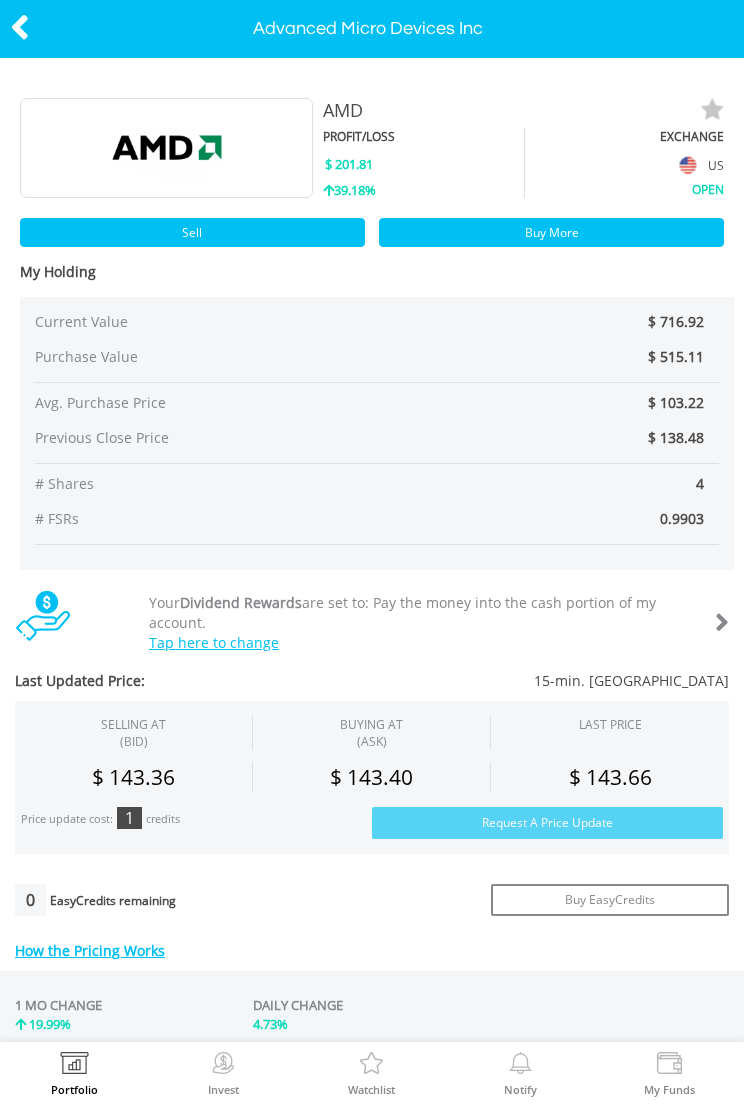 scroll, scrollTop: 0, scrollLeft: 0, axis: both 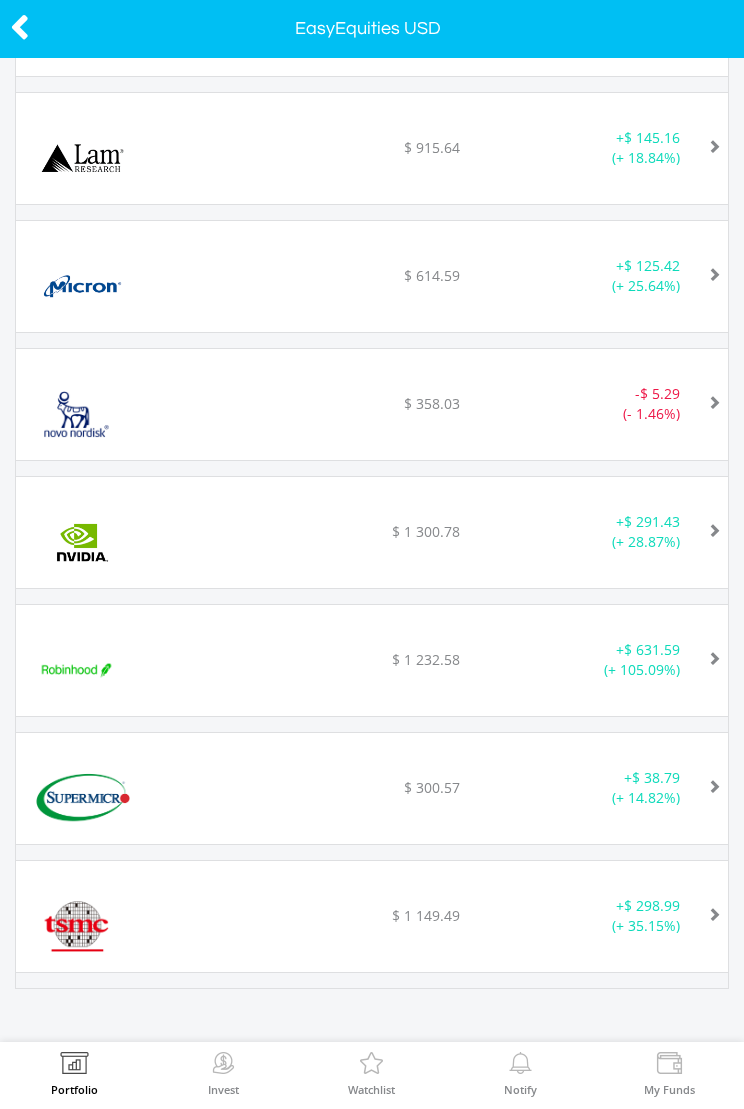 click on "+  $ 291.43 (+ 28.87%)" at bounding box center [578, -620] 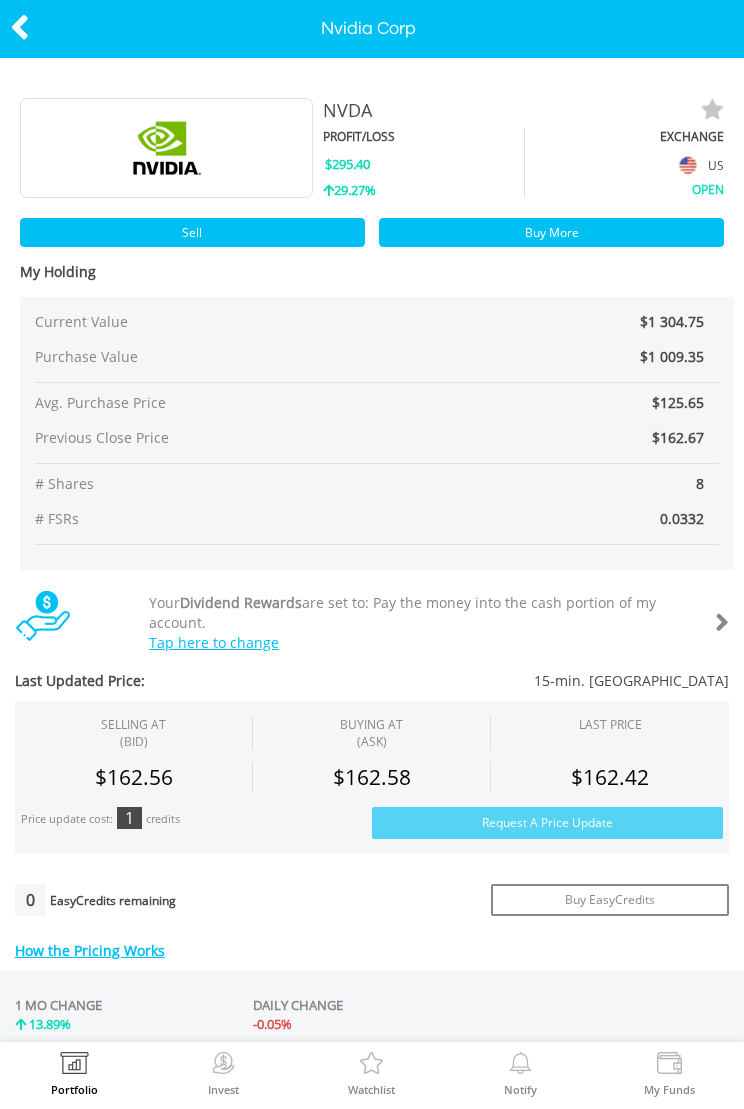 scroll, scrollTop: 0, scrollLeft: 0, axis: both 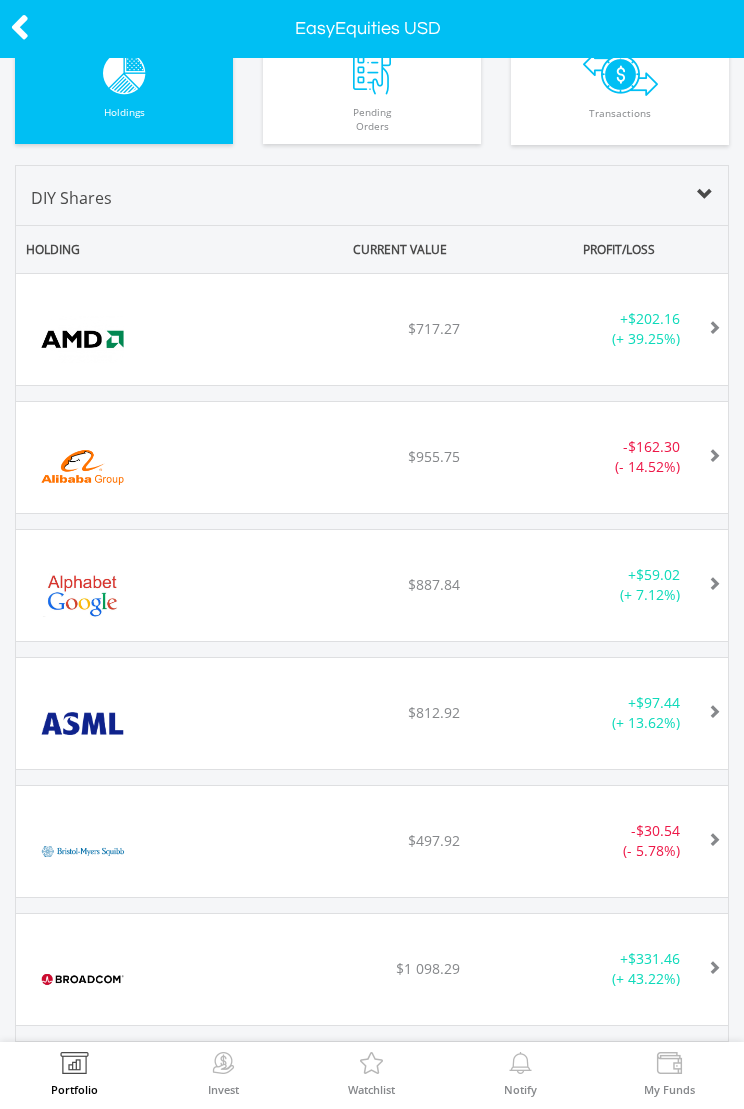 click at bounding box center (20, 27) 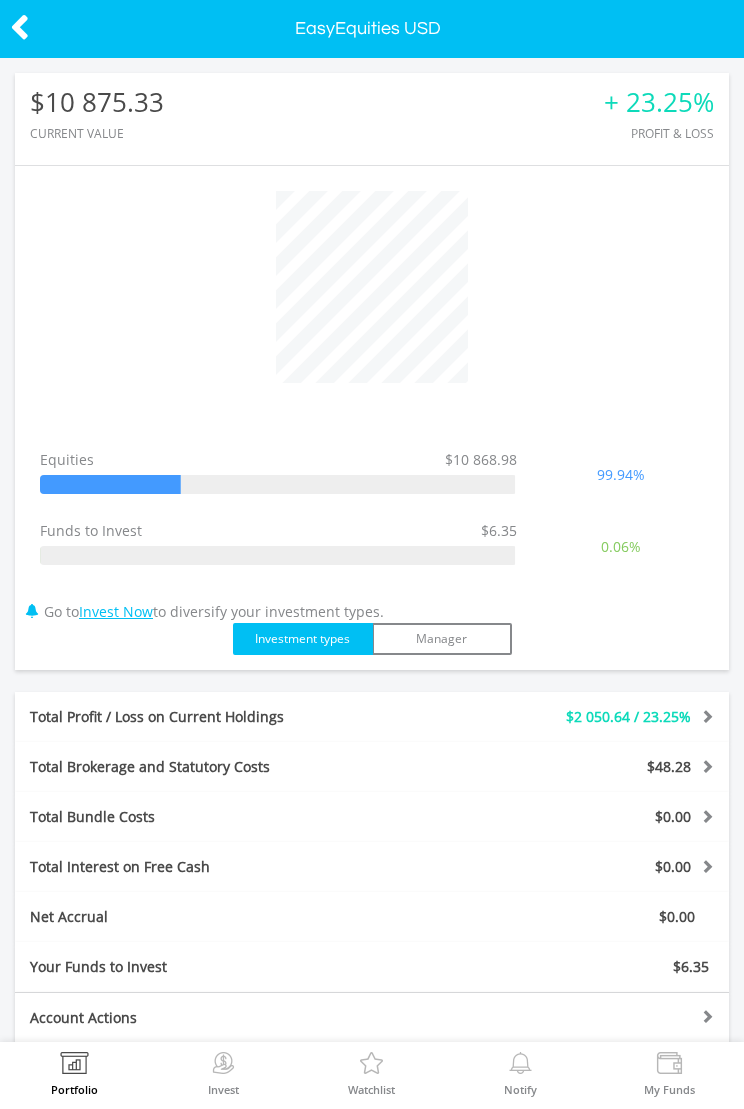 scroll, scrollTop: 0, scrollLeft: 0, axis: both 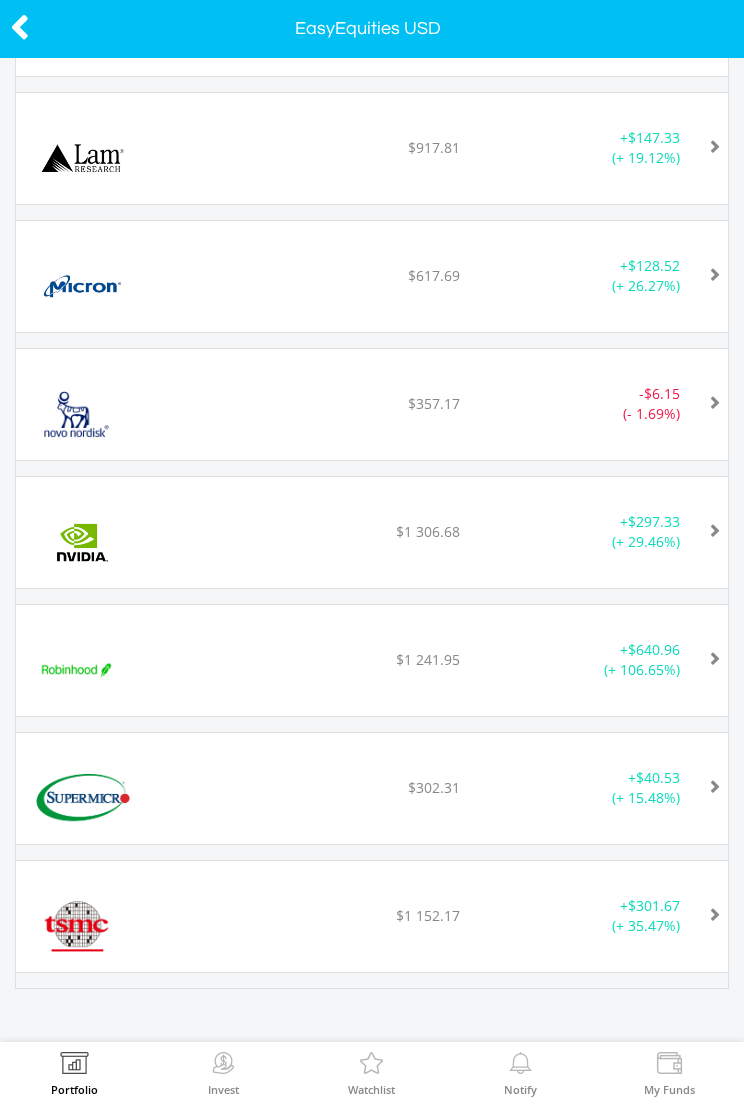 click at bounding box center [82, 30] 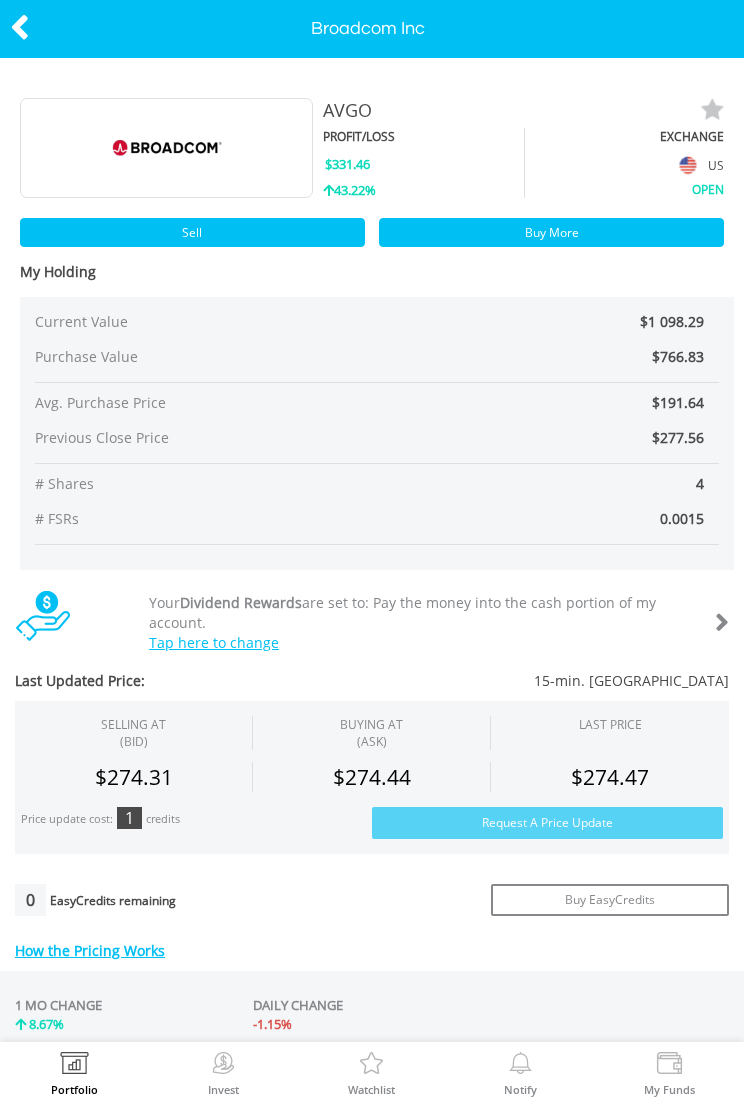 scroll, scrollTop: 0, scrollLeft: 0, axis: both 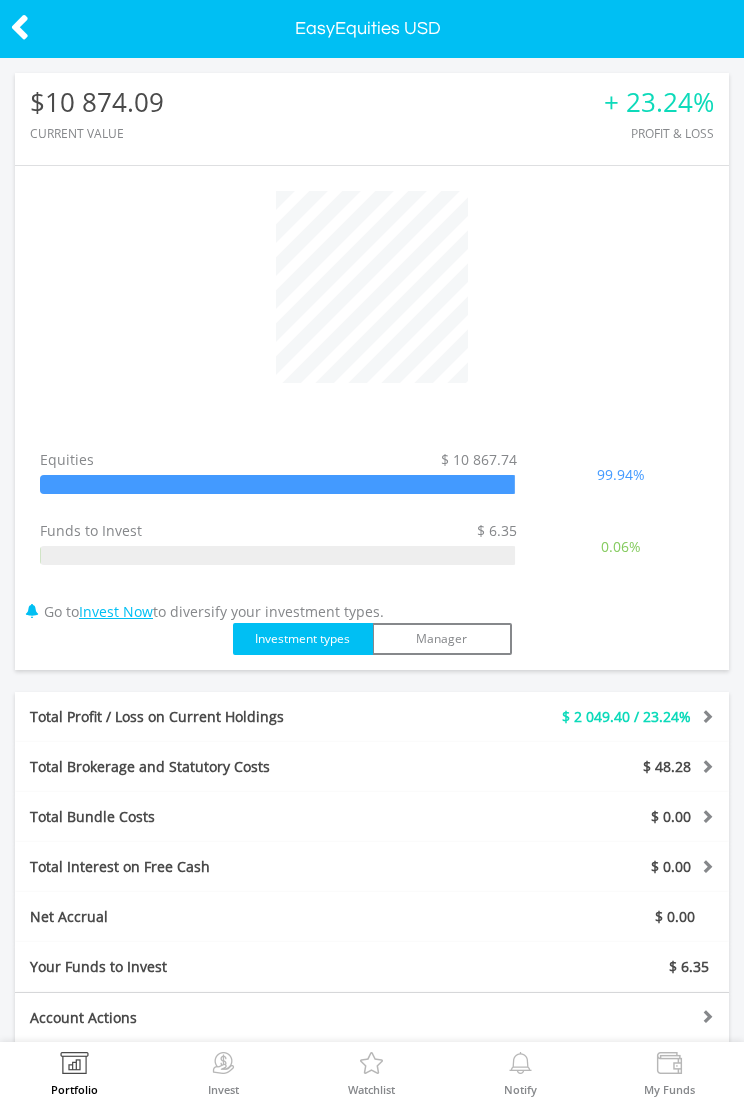 click at bounding box center (20, 27) 